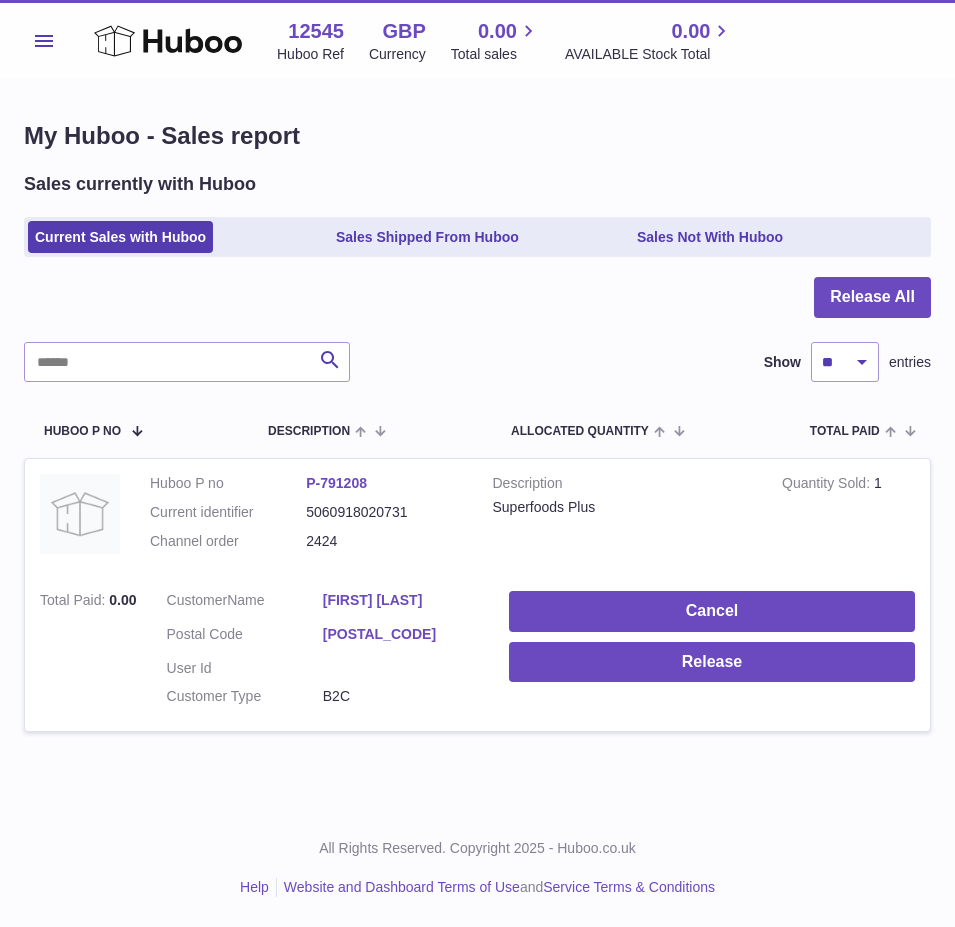 scroll, scrollTop: 0, scrollLeft: 0, axis: both 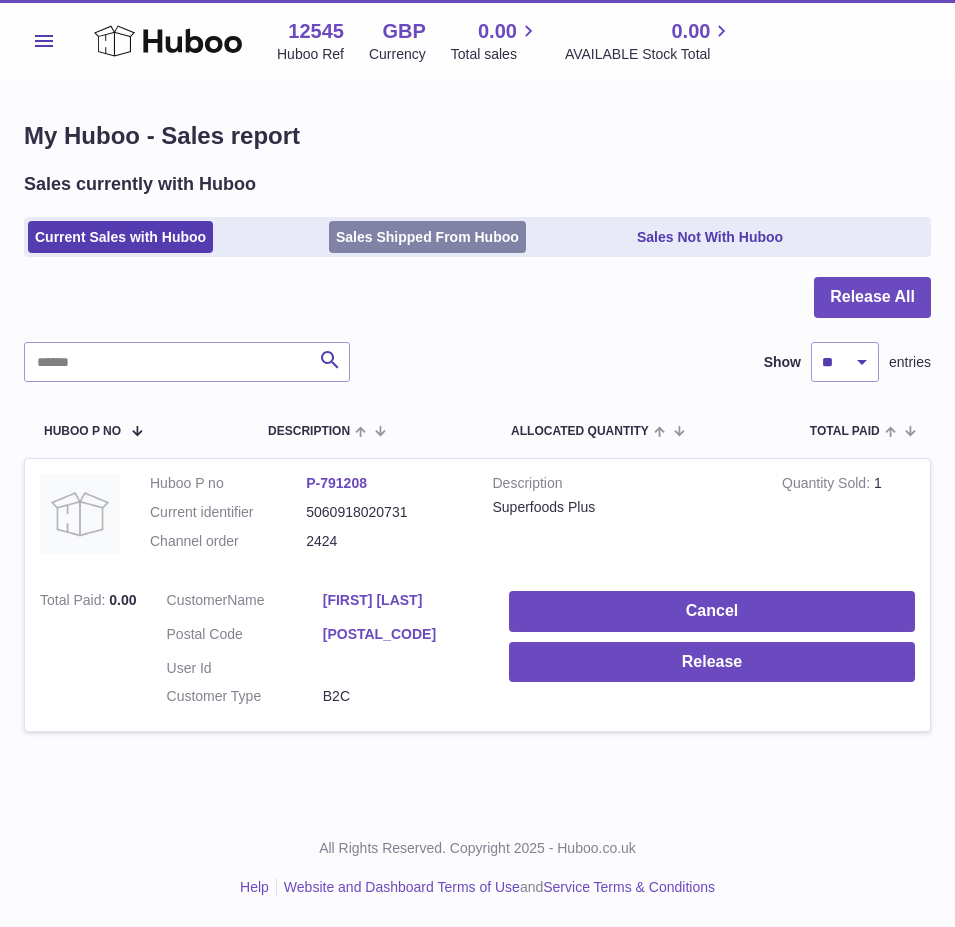 click on "Sales Shipped From Huboo" at bounding box center [427, 237] 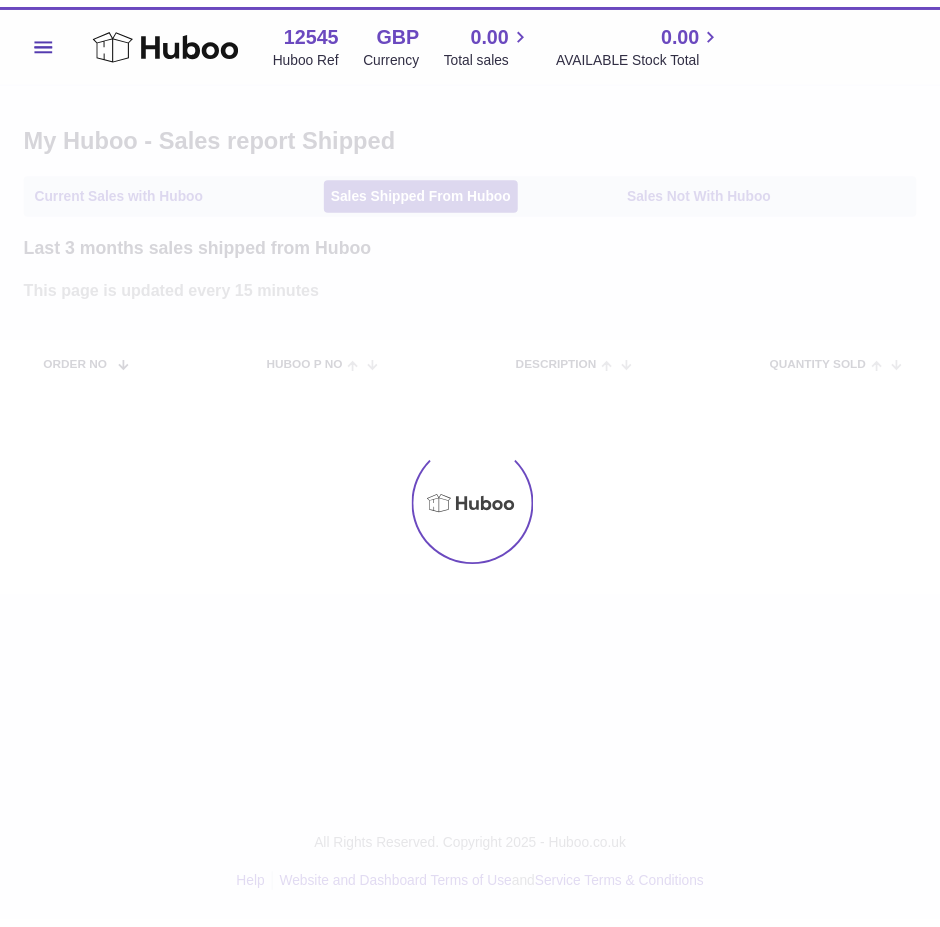scroll, scrollTop: 0, scrollLeft: 0, axis: both 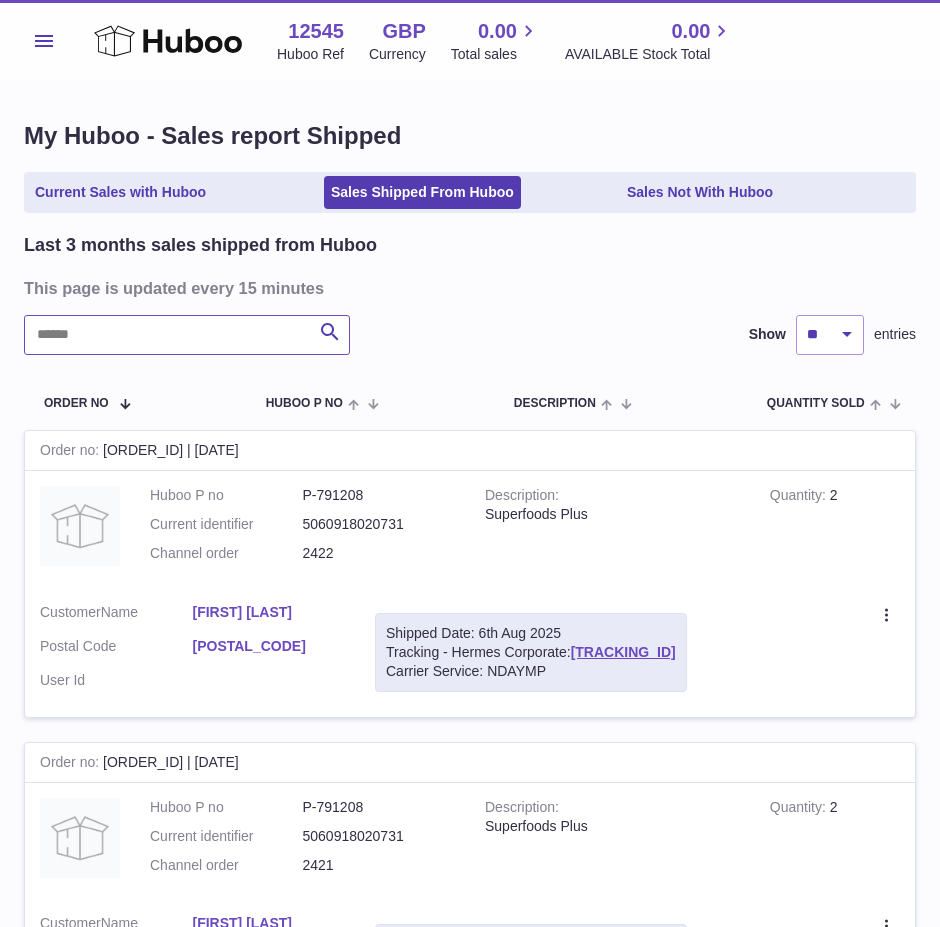 drag, startPoint x: 149, startPoint y: 337, endPoint x: 117, endPoint y: 338, distance: 32.01562 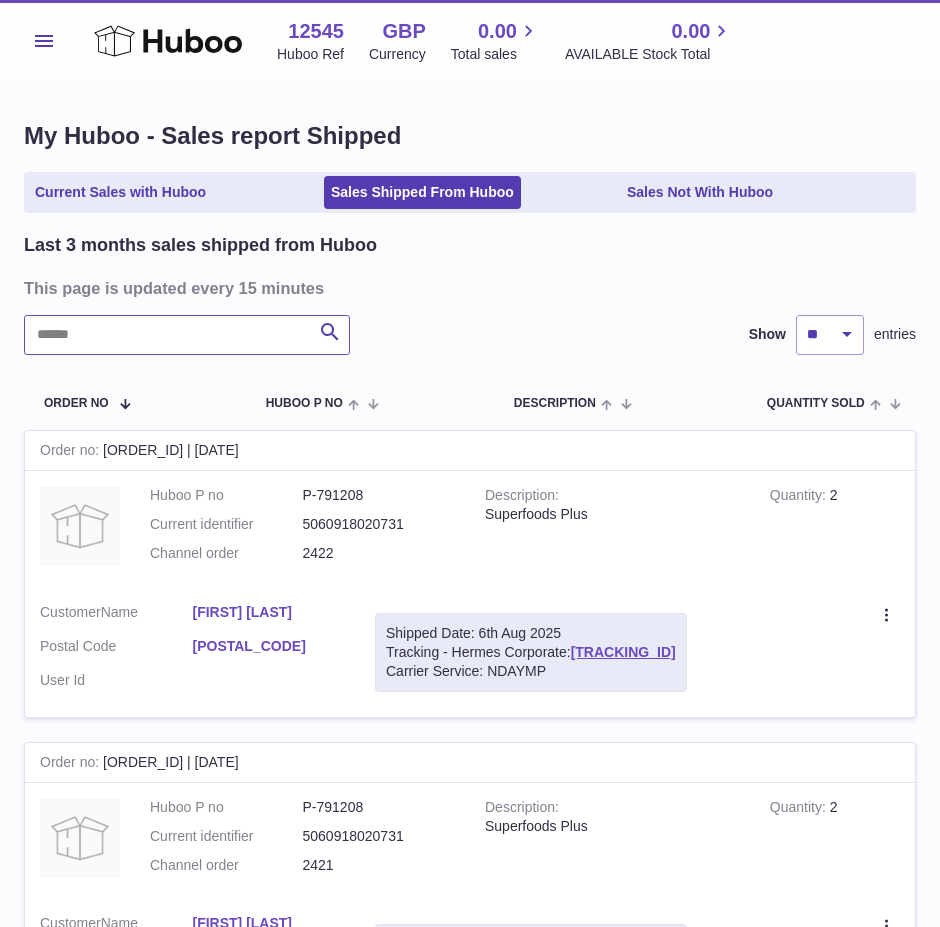 click at bounding box center (187, 335) 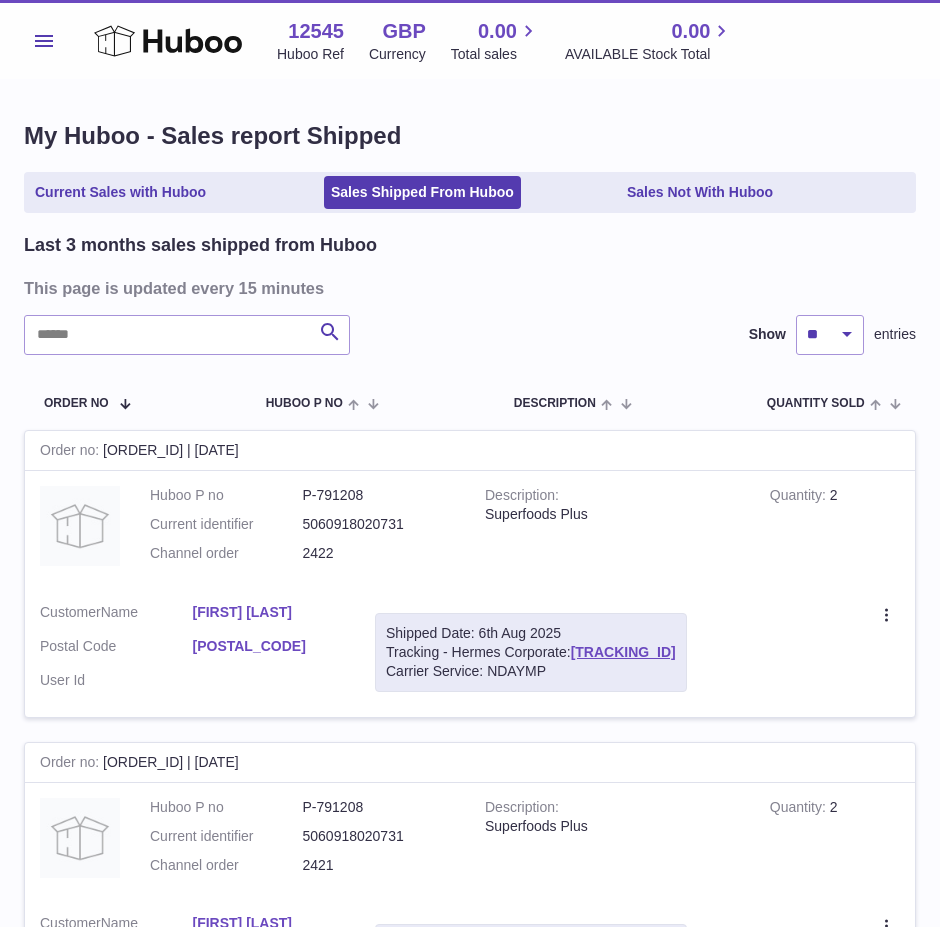 click on "Order no
[ORDER_ID] | [DATE]" at bounding box center (470, 451) 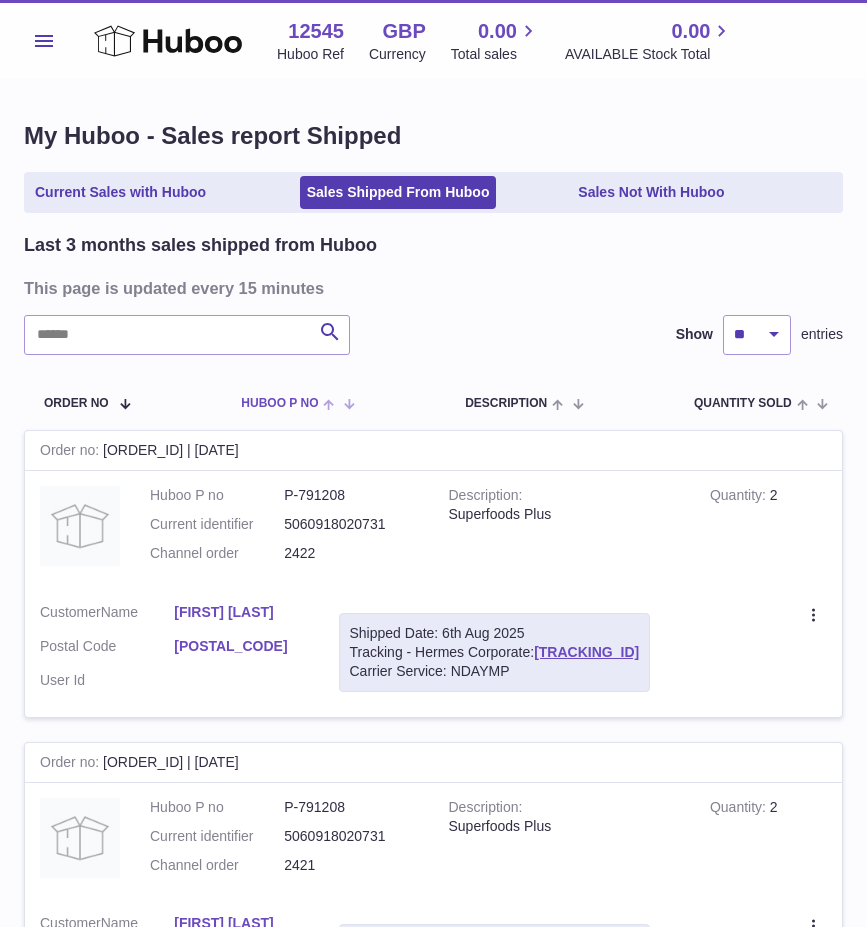 click on "Huboo P no" at bounding box center [295, 403] 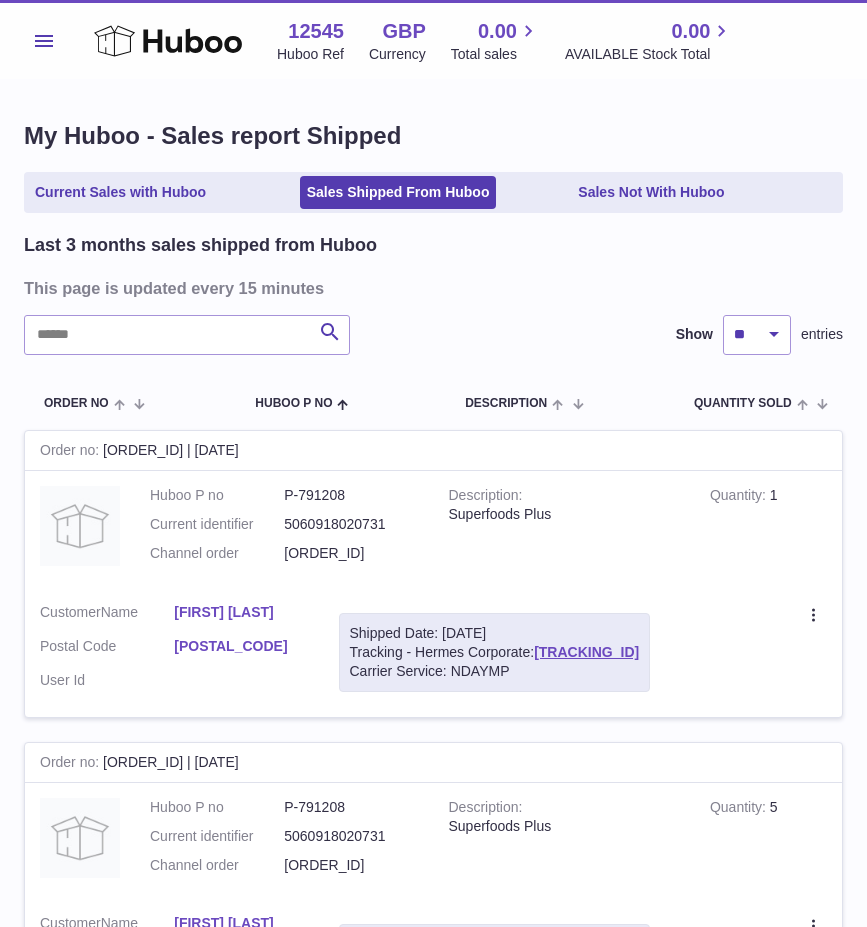click on "Last 3 months sales shipped from Huboo     This page is updated every 15 minutes       Search
Show
** ** **
entries
Order No       Huboo P no       Description       Quantity Sold
Customer
Tracking
Order no
[ORDER_ID] | [DATE]
Huboo P no   P-791208   Current identifier   5060918020731
Channel order
8000821     Description
Superfoods Plus
Quantity
1
Customer  Name   [FIRST] [LAST]   Postal Code   [POSTAL_CODE]   User Id
Shipped Date: [DATE]
Tracking - Hermes Corporate:
[TRACKING_ID]
Carrier Service: NDAYMP
Create a ticket
Duplicate Order
Order no     Huboo P no" at bounding box center [433, 1906] 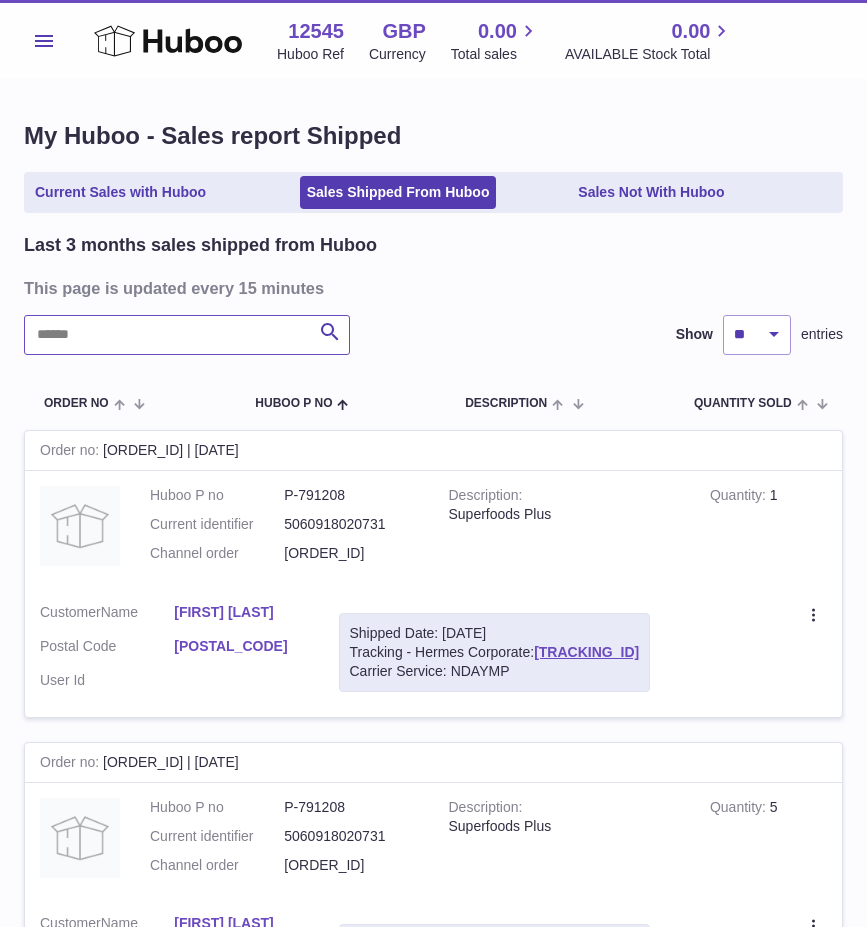 click at bounding box center (187, 335) 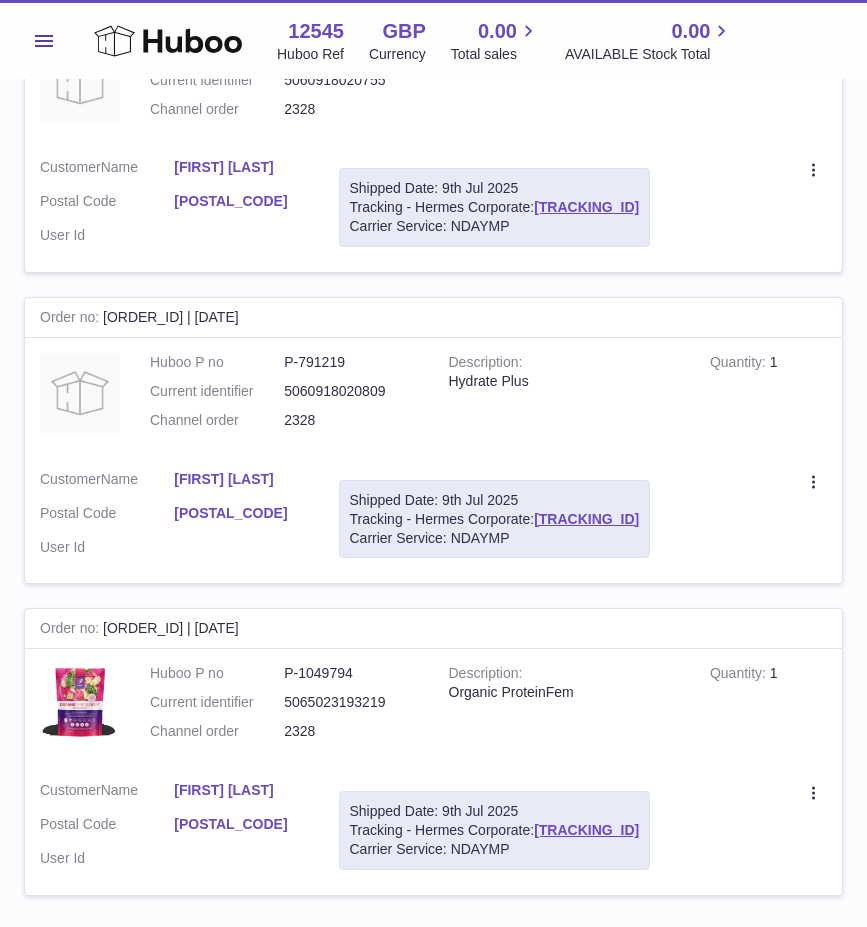 scroll, scrollTop: 807, scrollLeft: 0, axis: vertical 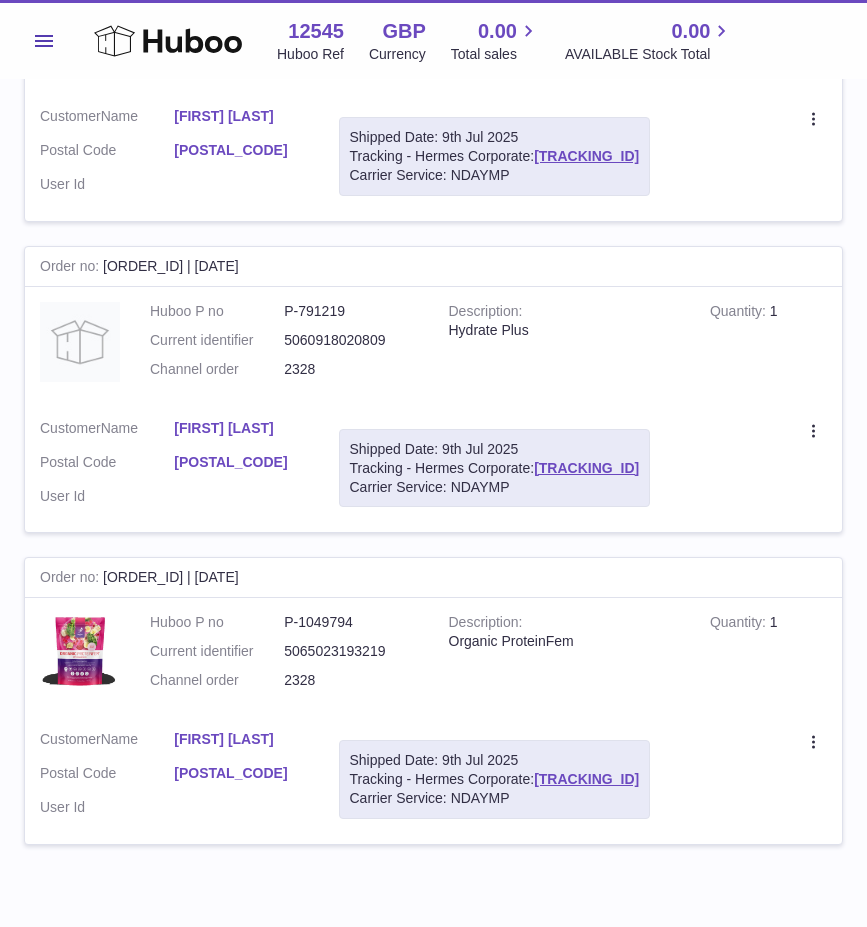 click on "Description
Organic ProteinFem" at bounding box center [564, 656] 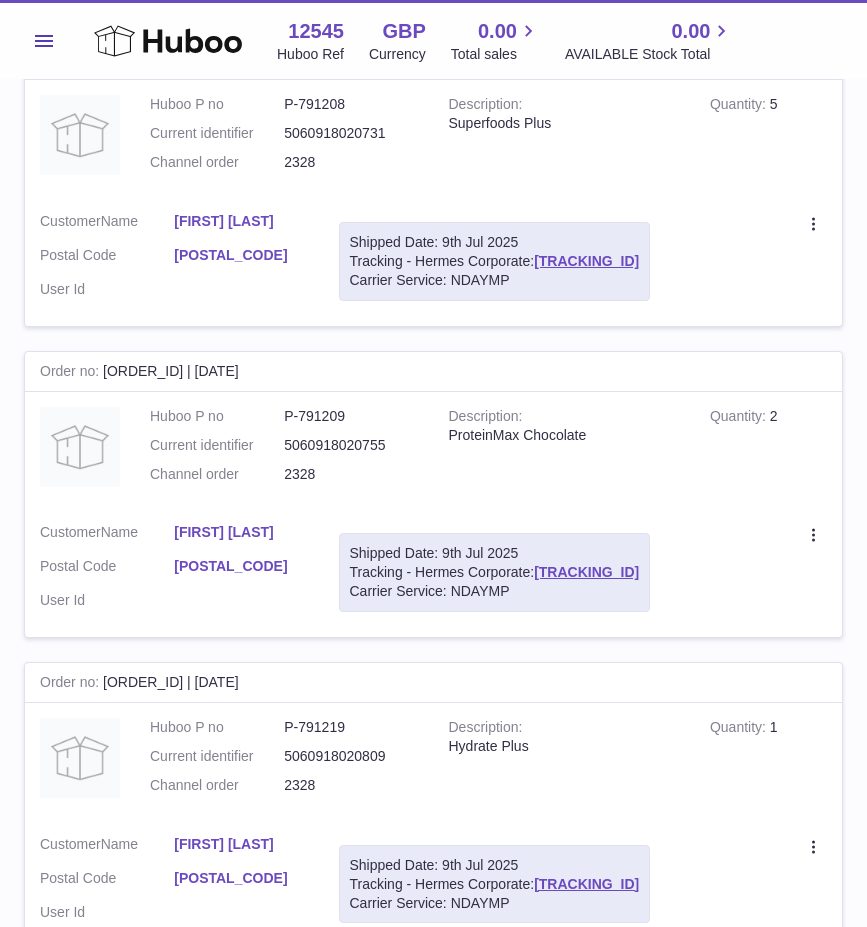 scroll, scrollTop: 0, scrollLeft: 0, axis: both 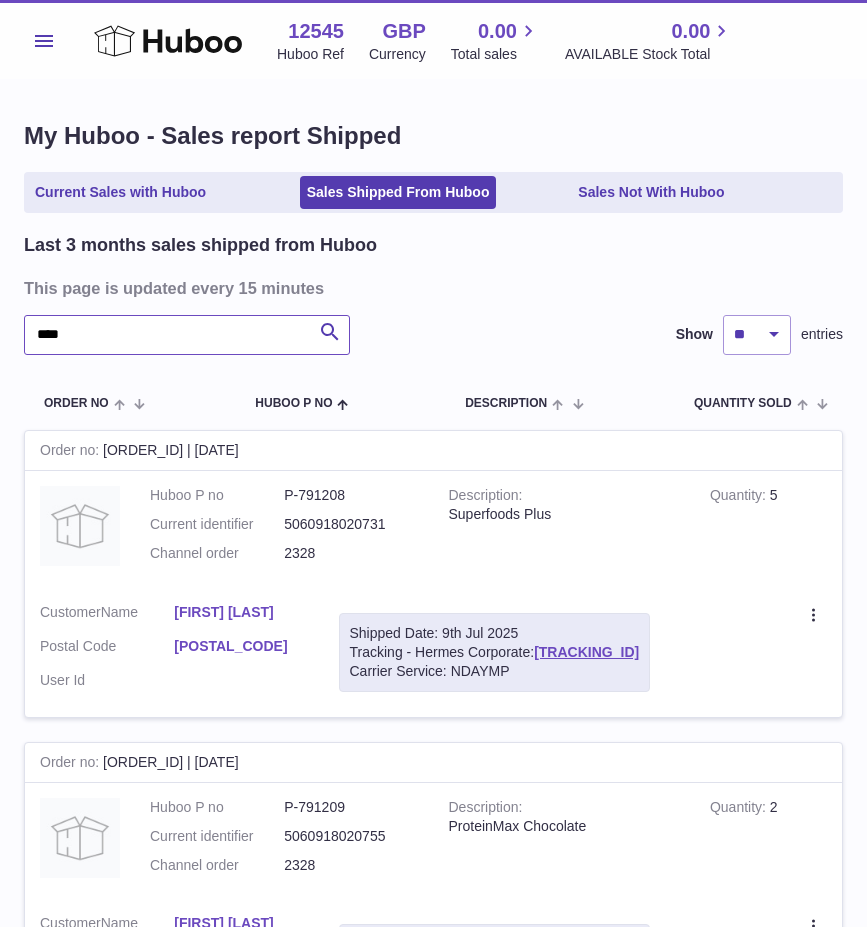 click on "****" at bounding box center [187, 335] 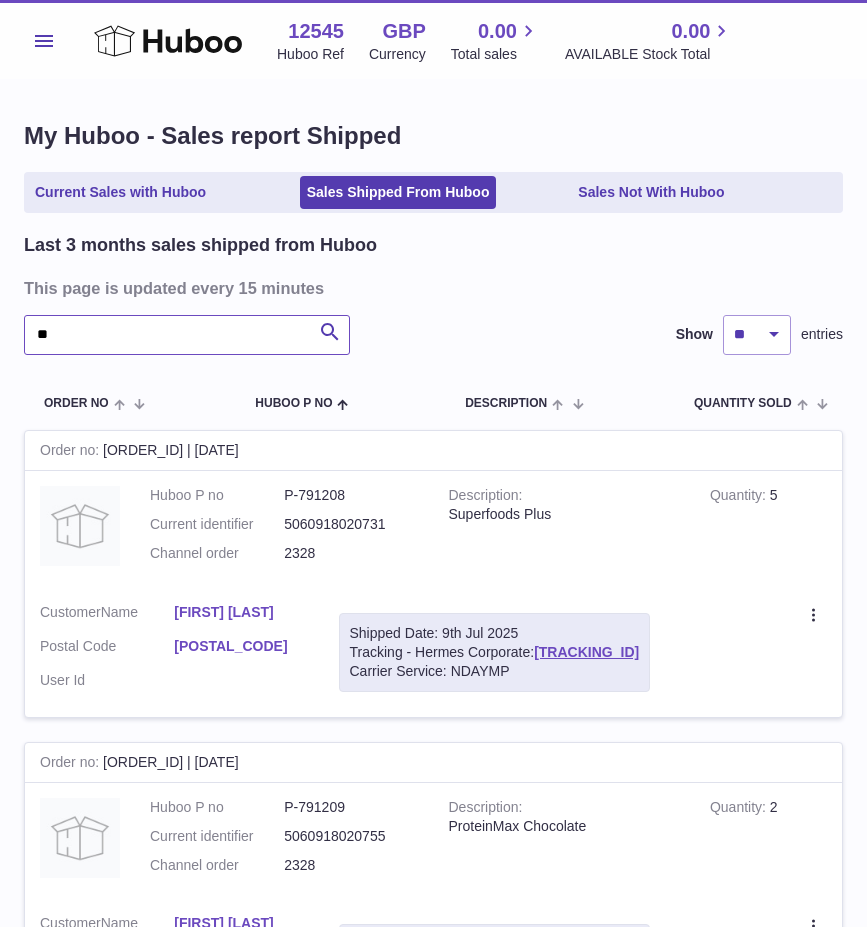 type on "*" 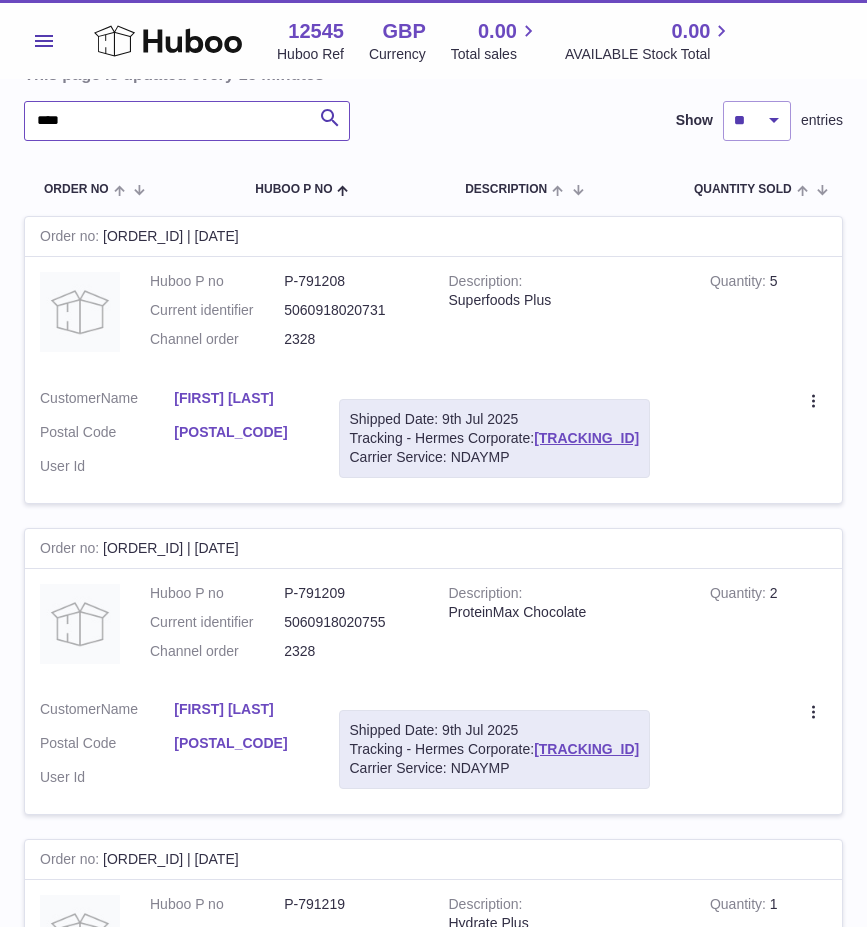 scroll, scrollTop: 0, scrollLeft: 0, axis: both 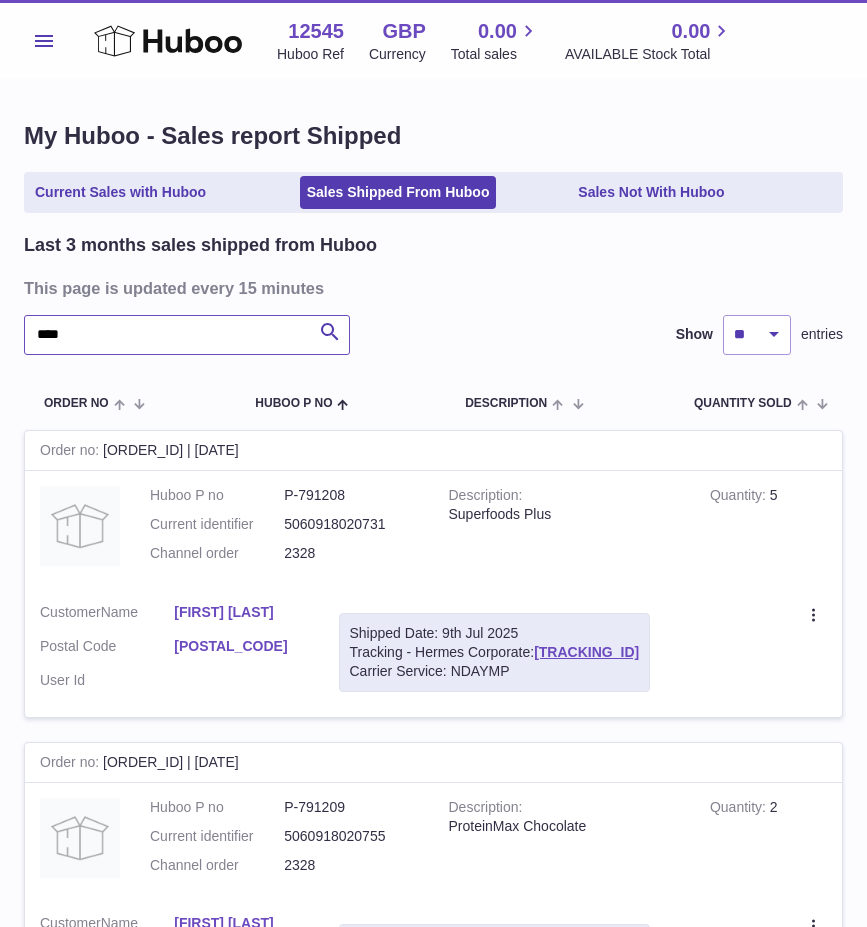 click on "****" at bounding box center (187, 335) 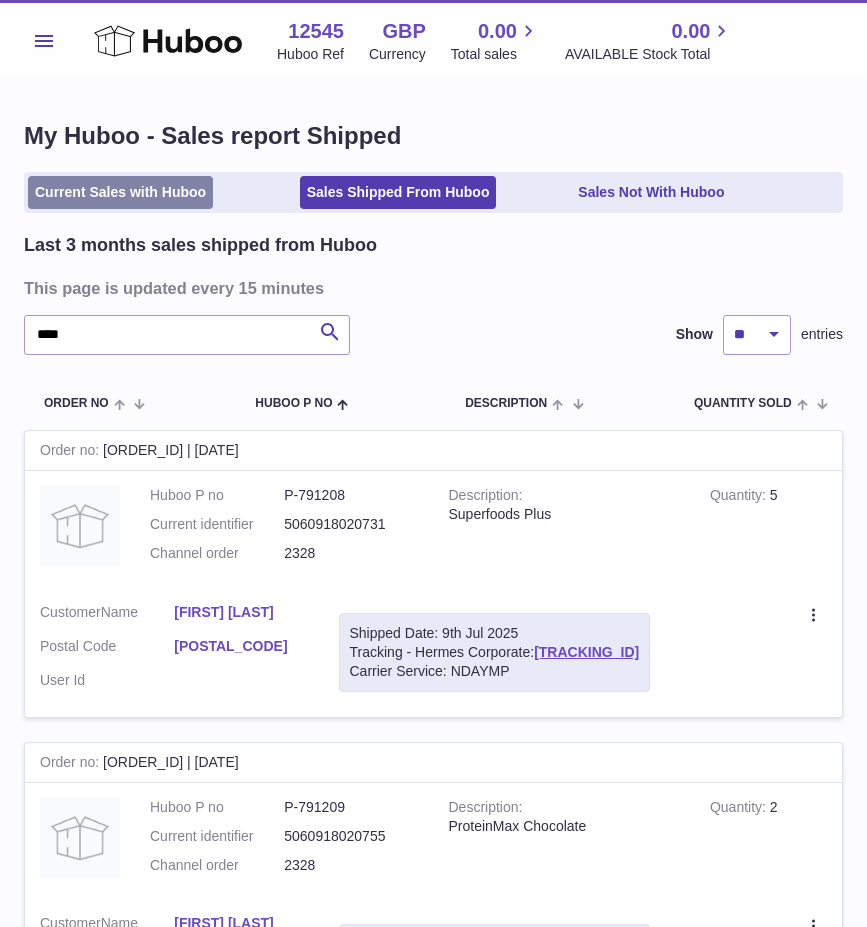 click on "Current Sales with Huboo" at bounding box center (120, 192) 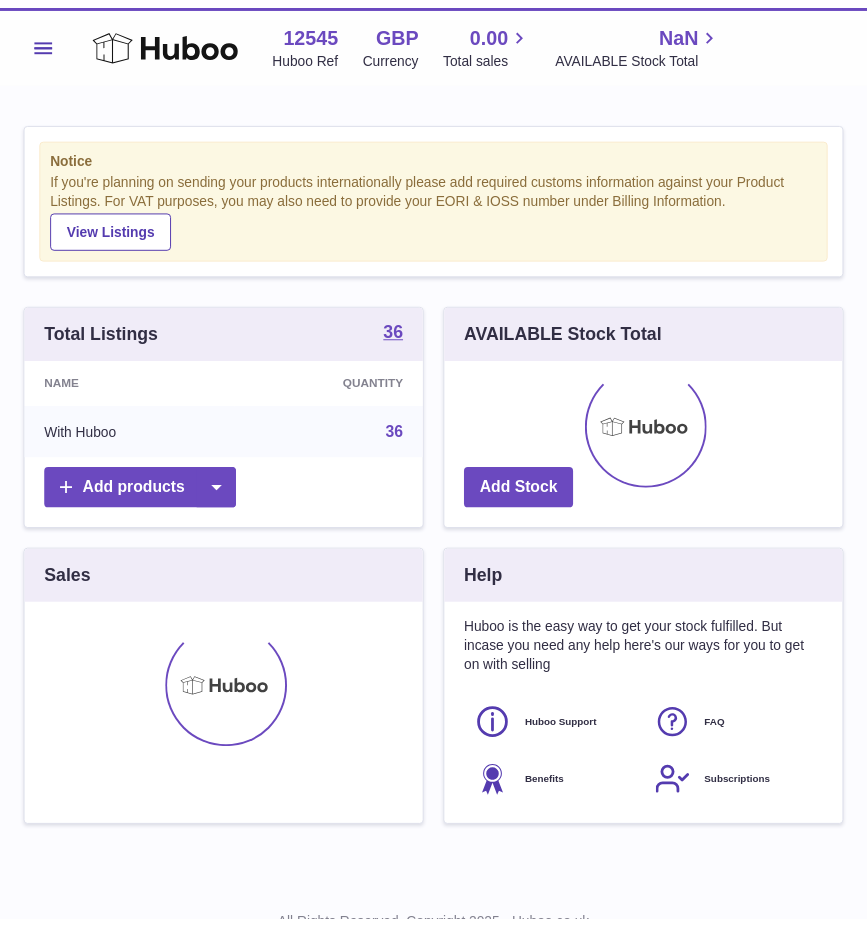 scroll, scrollTop: 0, scrollLeft: 0, axis: both 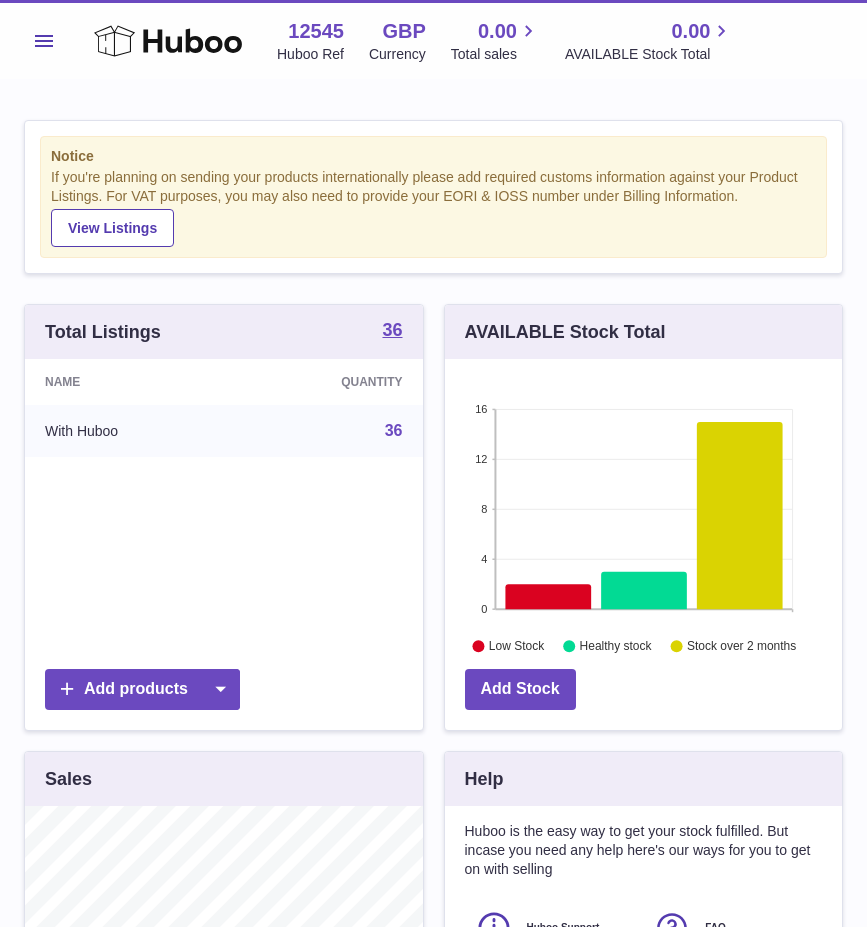 click on "Menu" at bounding box center (44, 41) 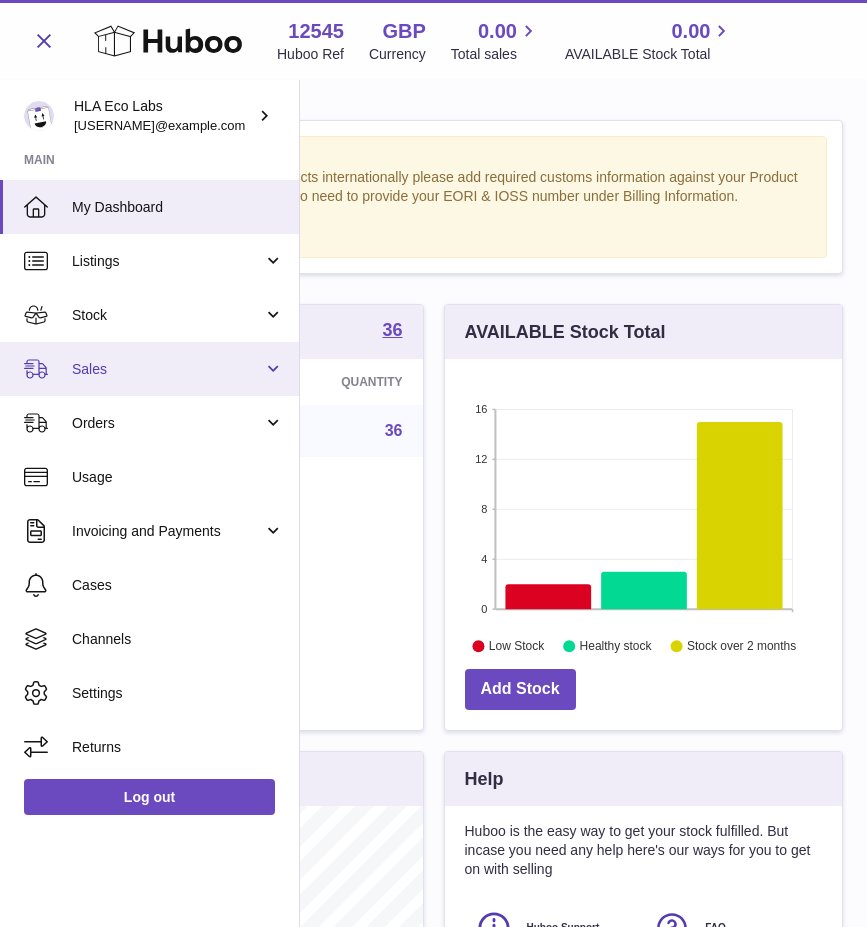 click on "Sales" at bounding box center [149, 369] 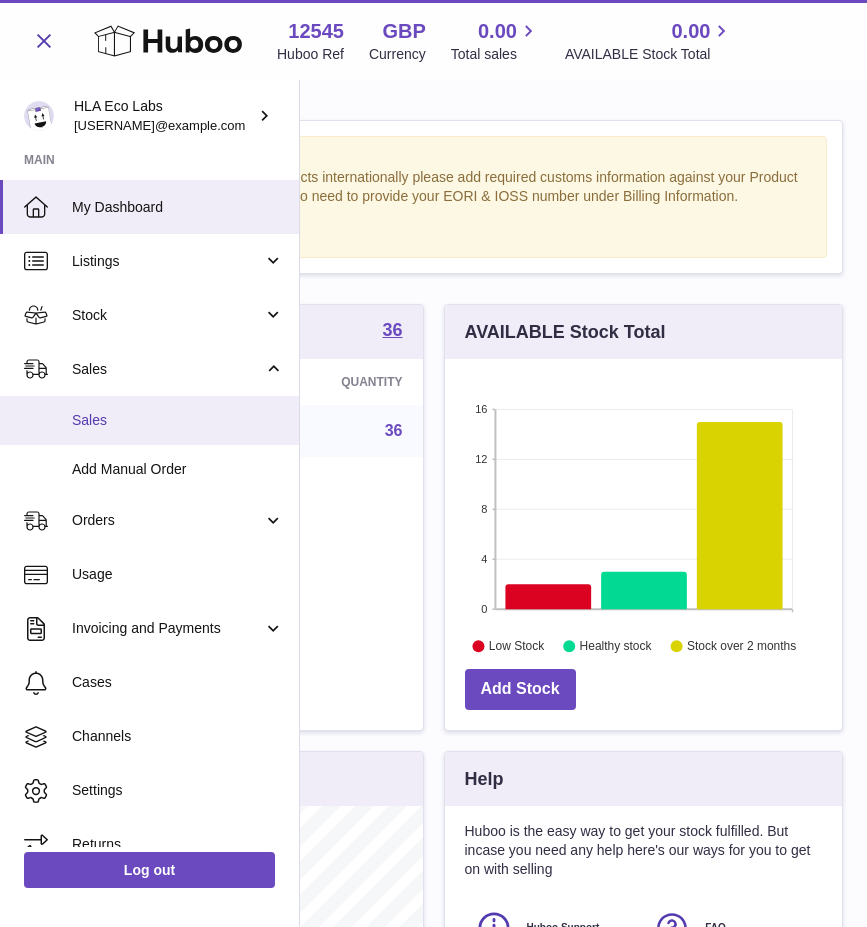click on "Sales" at bounding box center (178, 420) 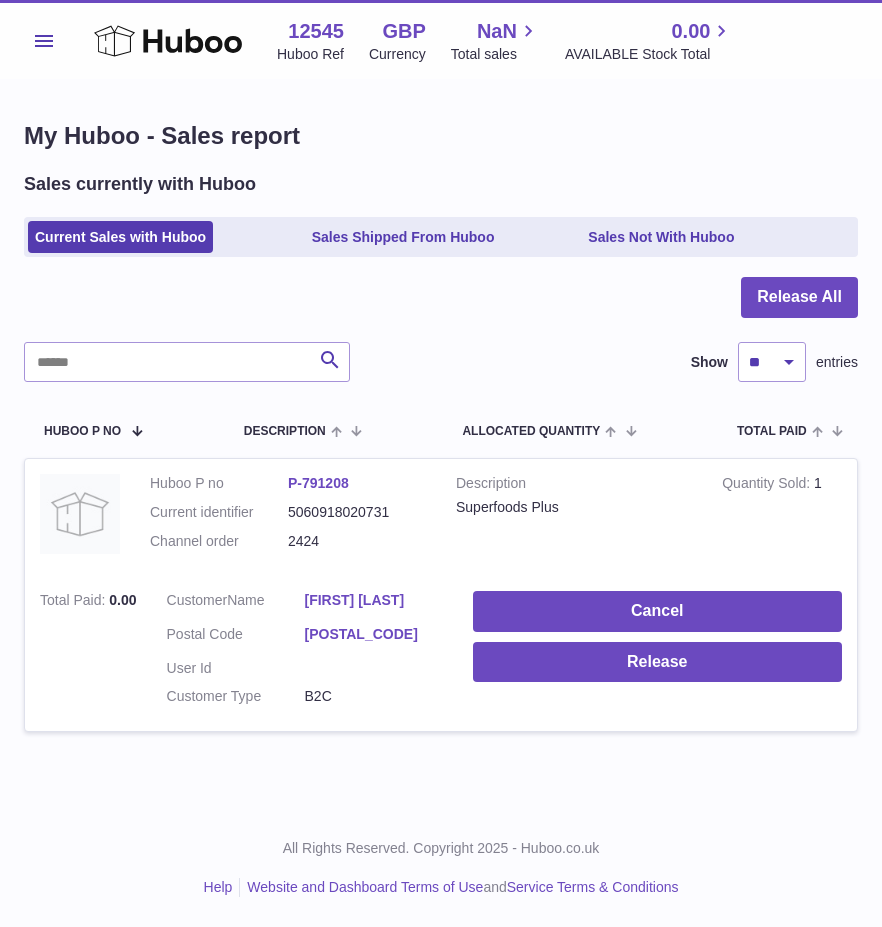scroll, scrollTop: 0, scrollLeft: 0, axis: both 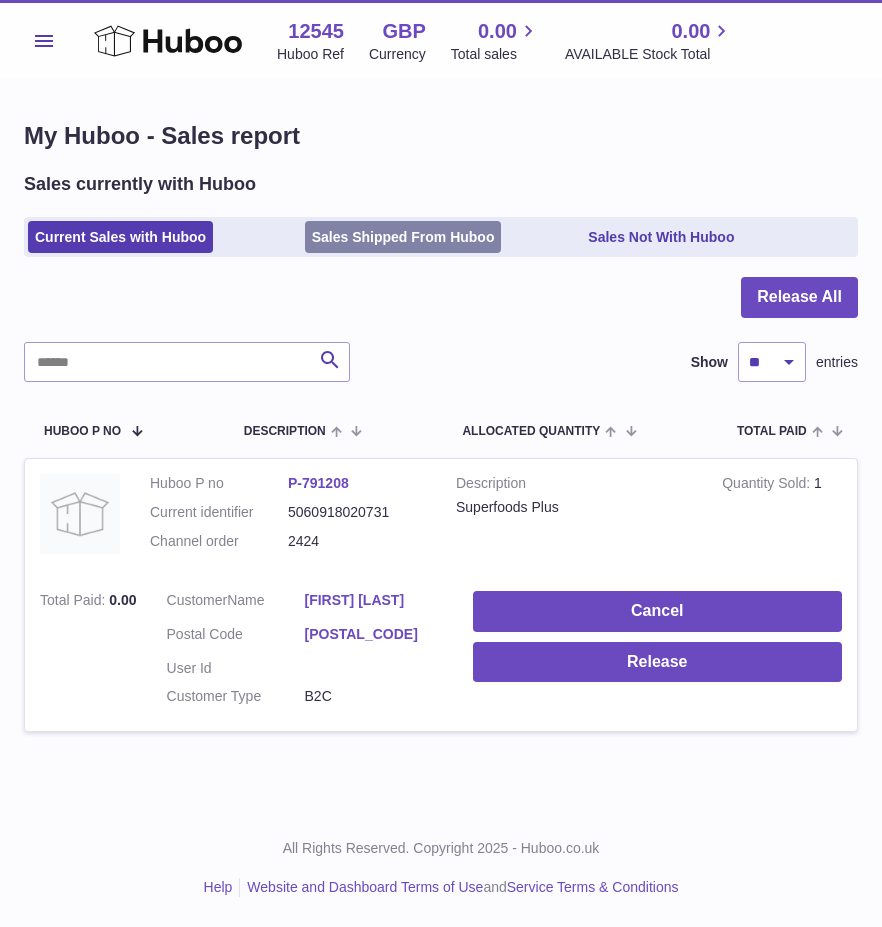 click on "Sales Shipped From Huboo" at bounding box center (403, 237) 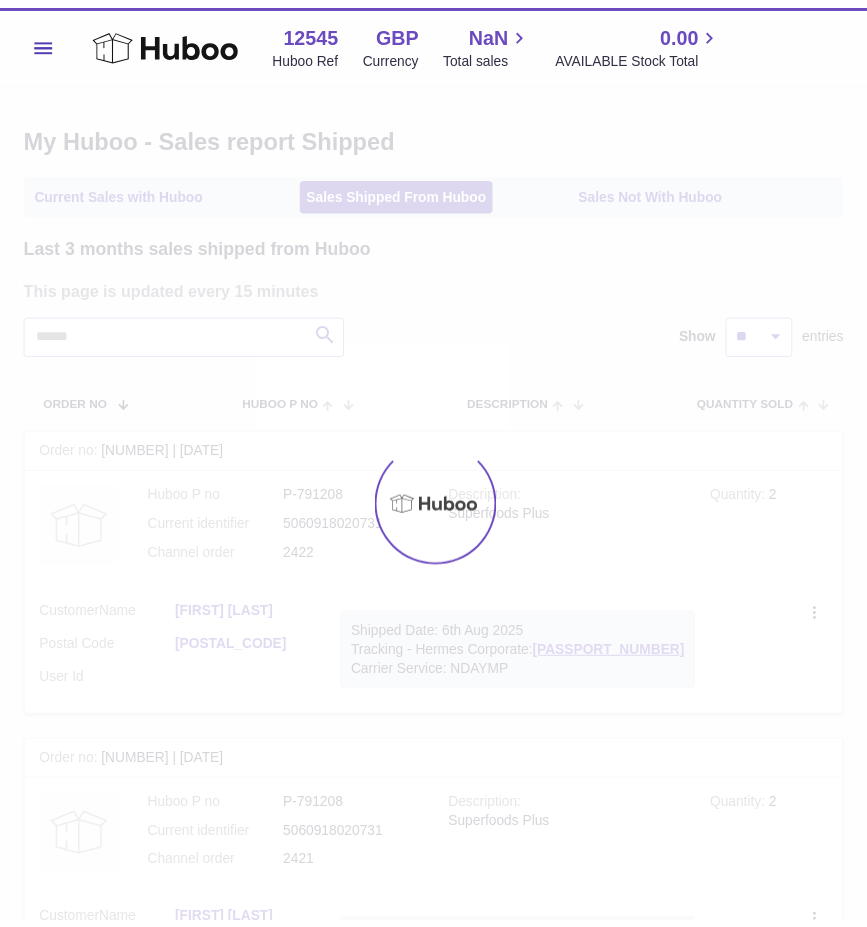 scroll, scrollTop: 0, scrollLeft: 0, axis: both 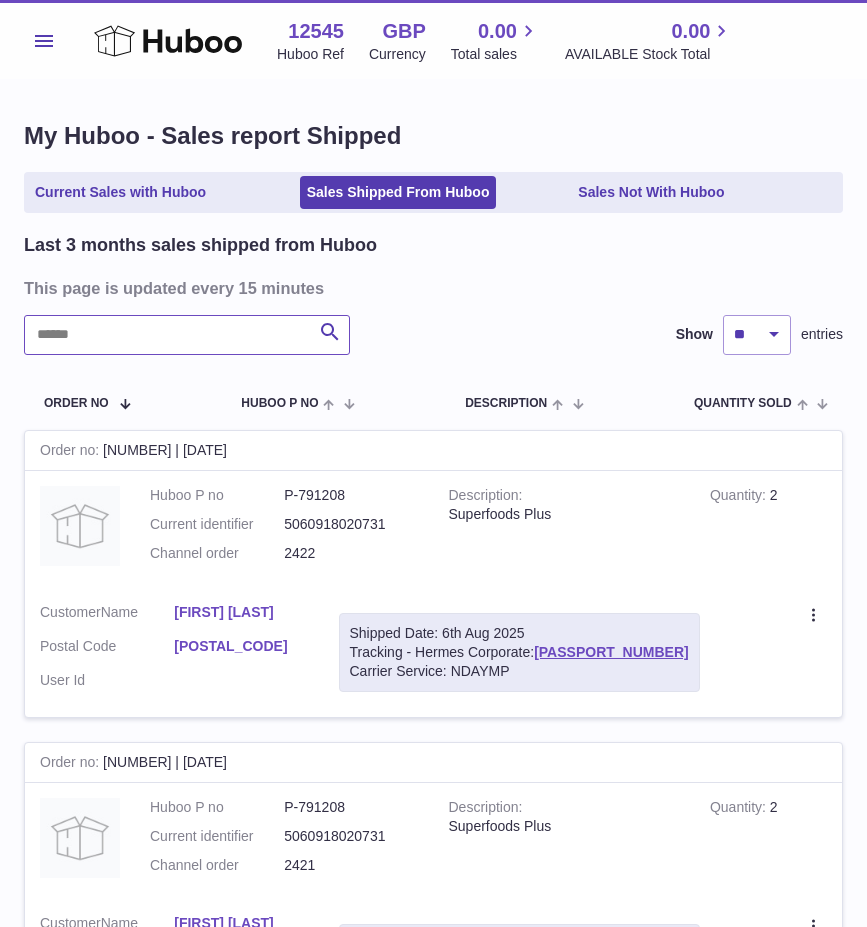 drag, startPoint x: 110, startPoint y: 323, endPoint x: 105, endPoint y: 339, distance: 16.763054 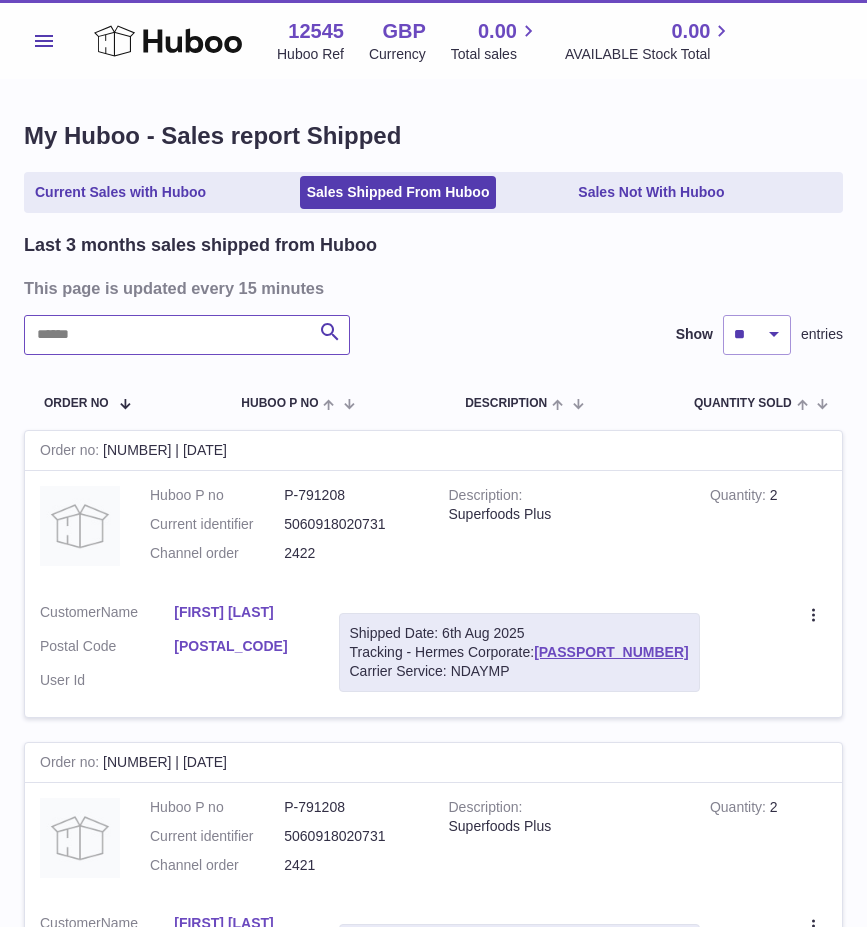click at bounding box center [187, 335] 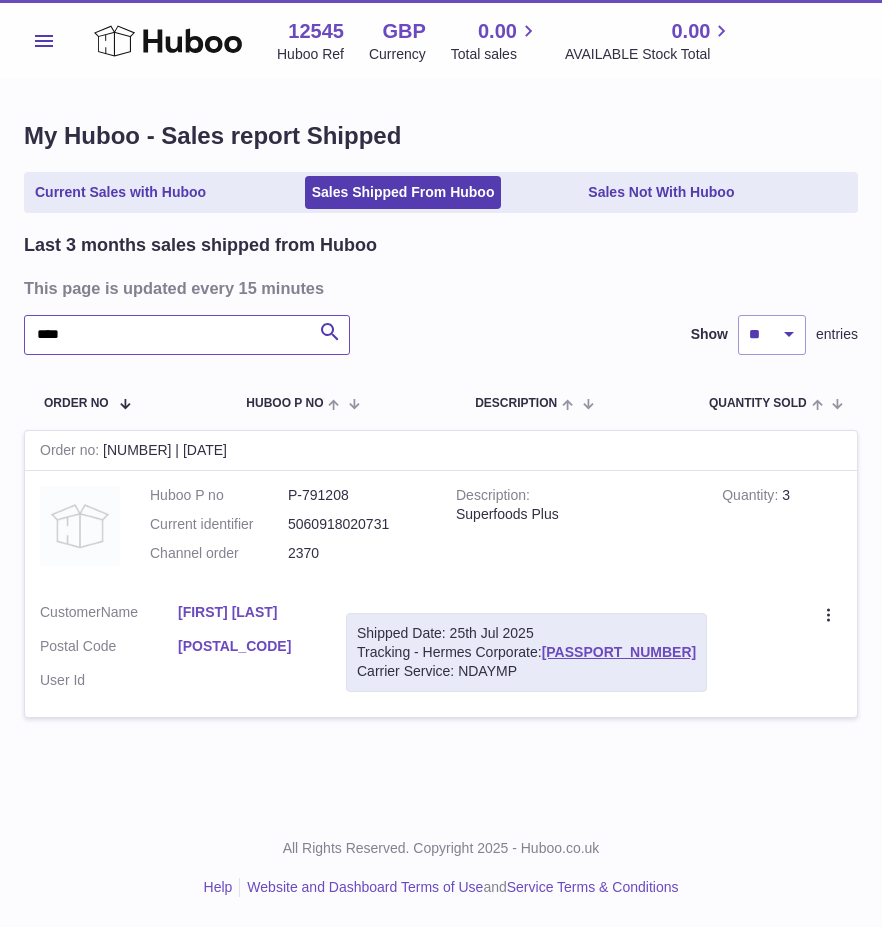 type on "****" 